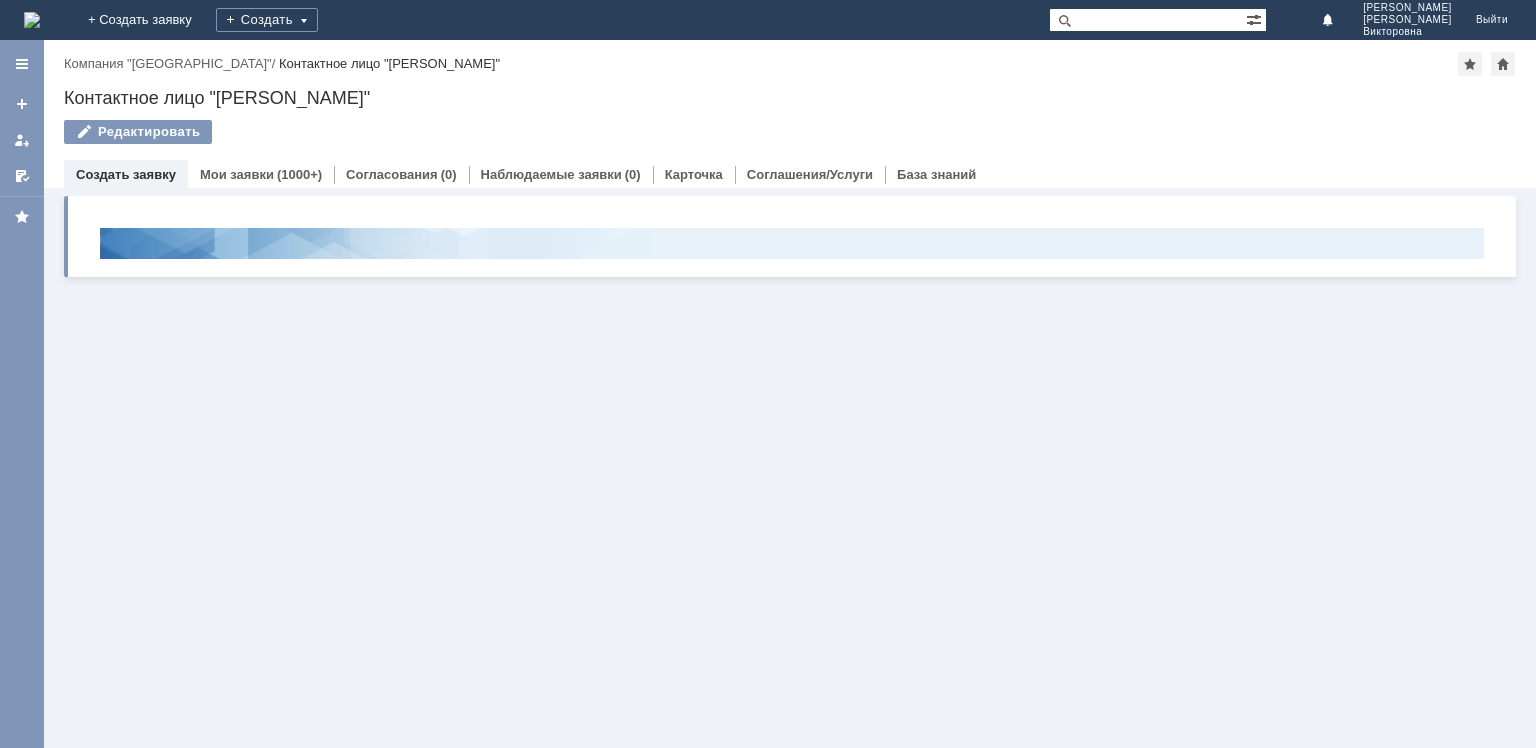 scroll, scrollTop: 0, scrollLeft: 0, axis: both 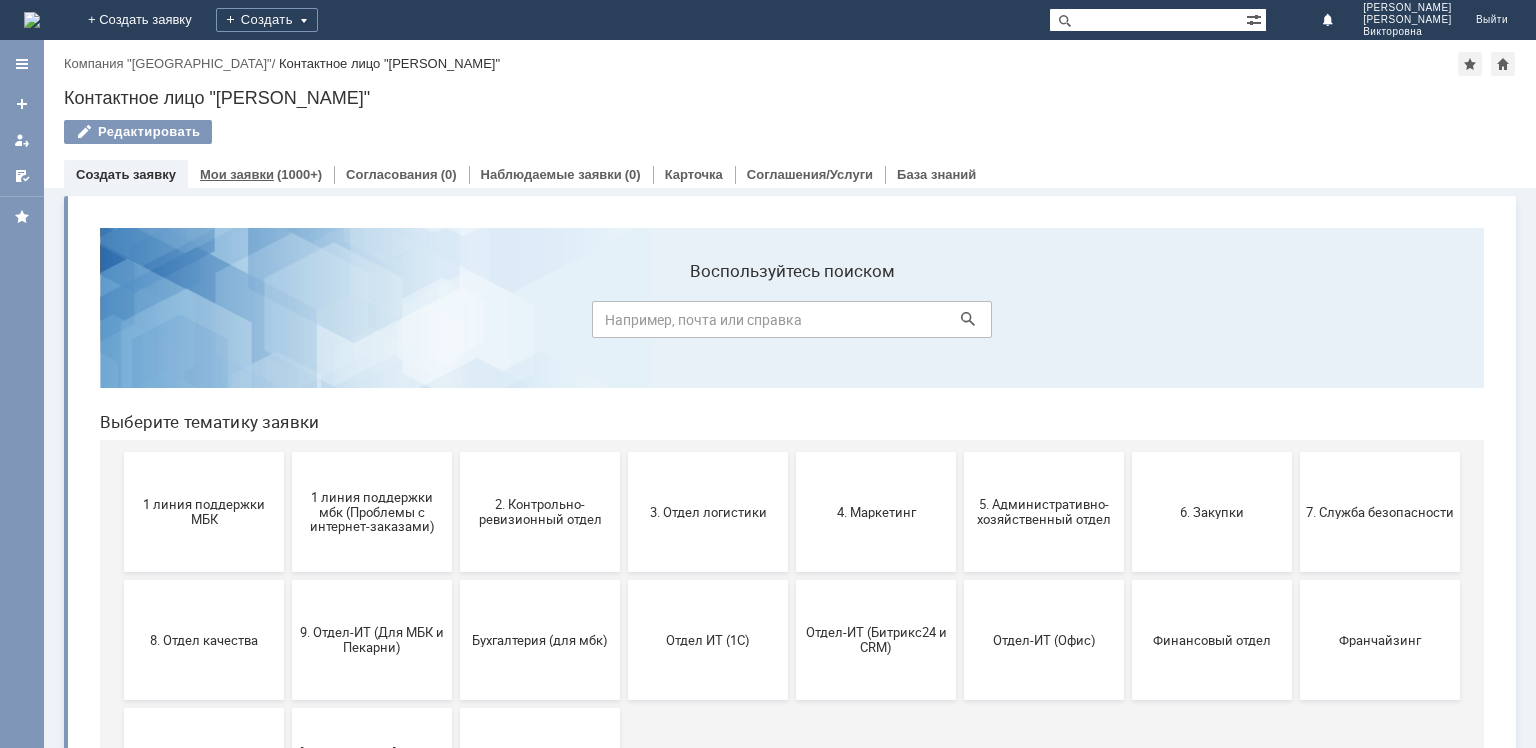 click on "Мои заявки" at bounding box center [237, 174] 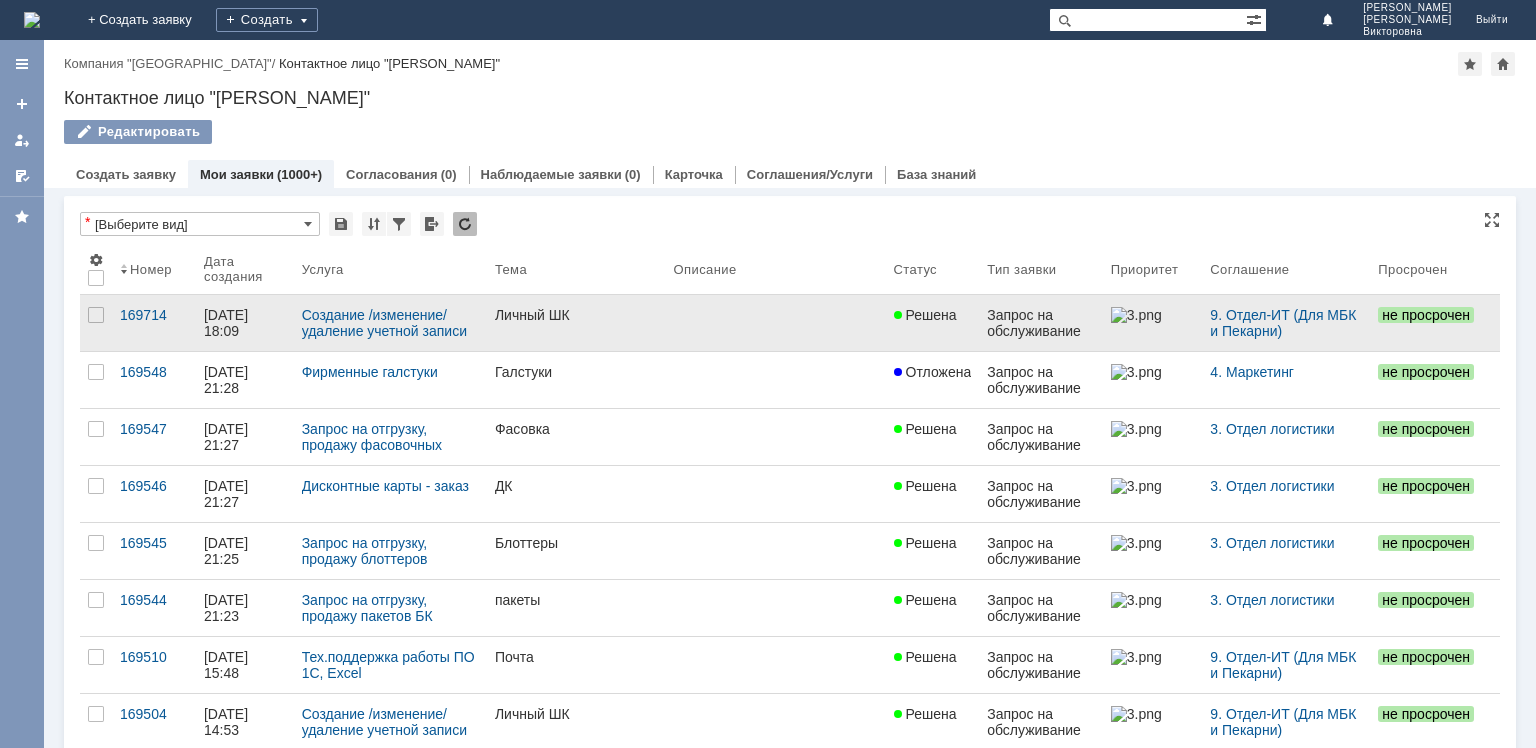 scroll, scrollTop: 0, scrollLeft: 0, axis: both 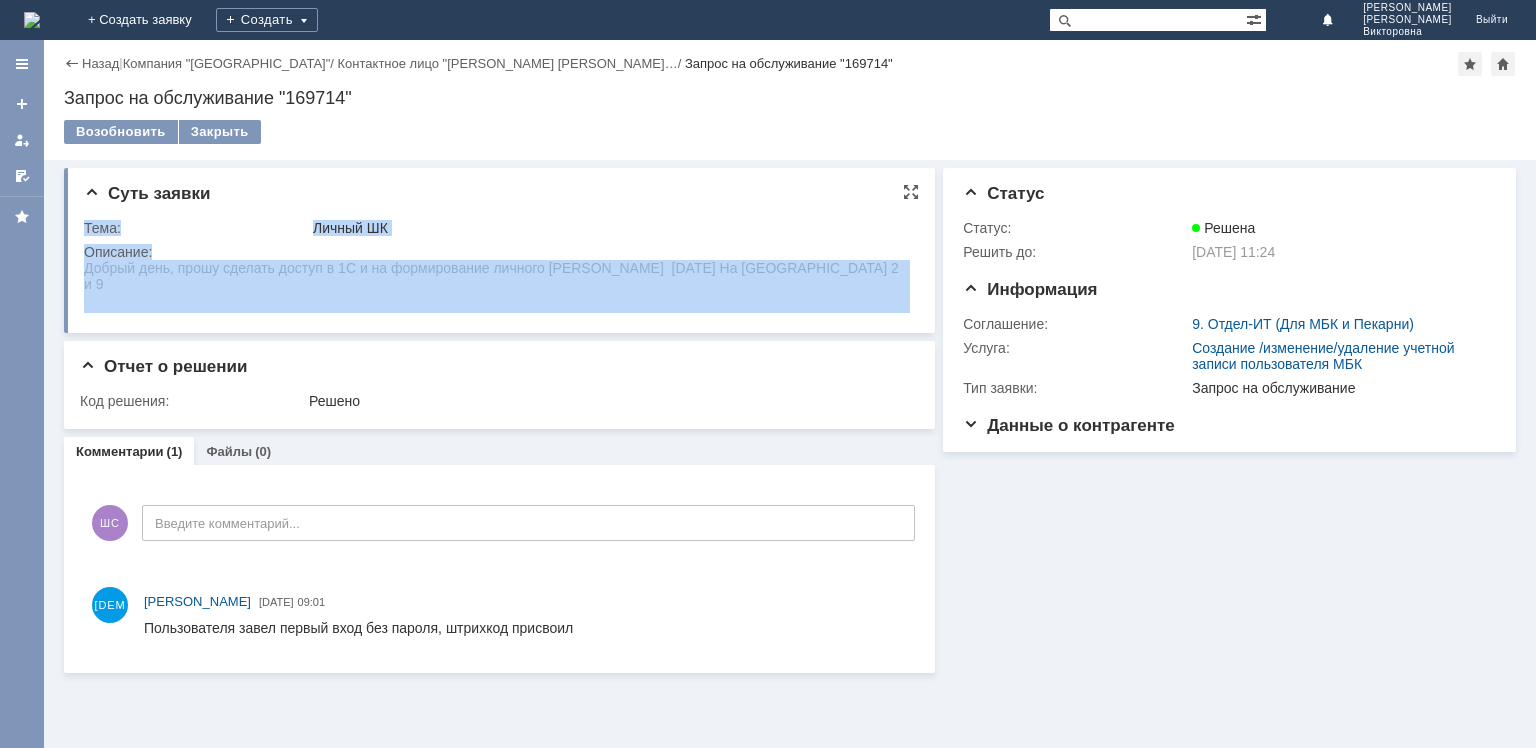 drag, startPoint x: 167, startPoint y: 525, endPoint x: 156, endPoint y: 531, distance: 12.529964 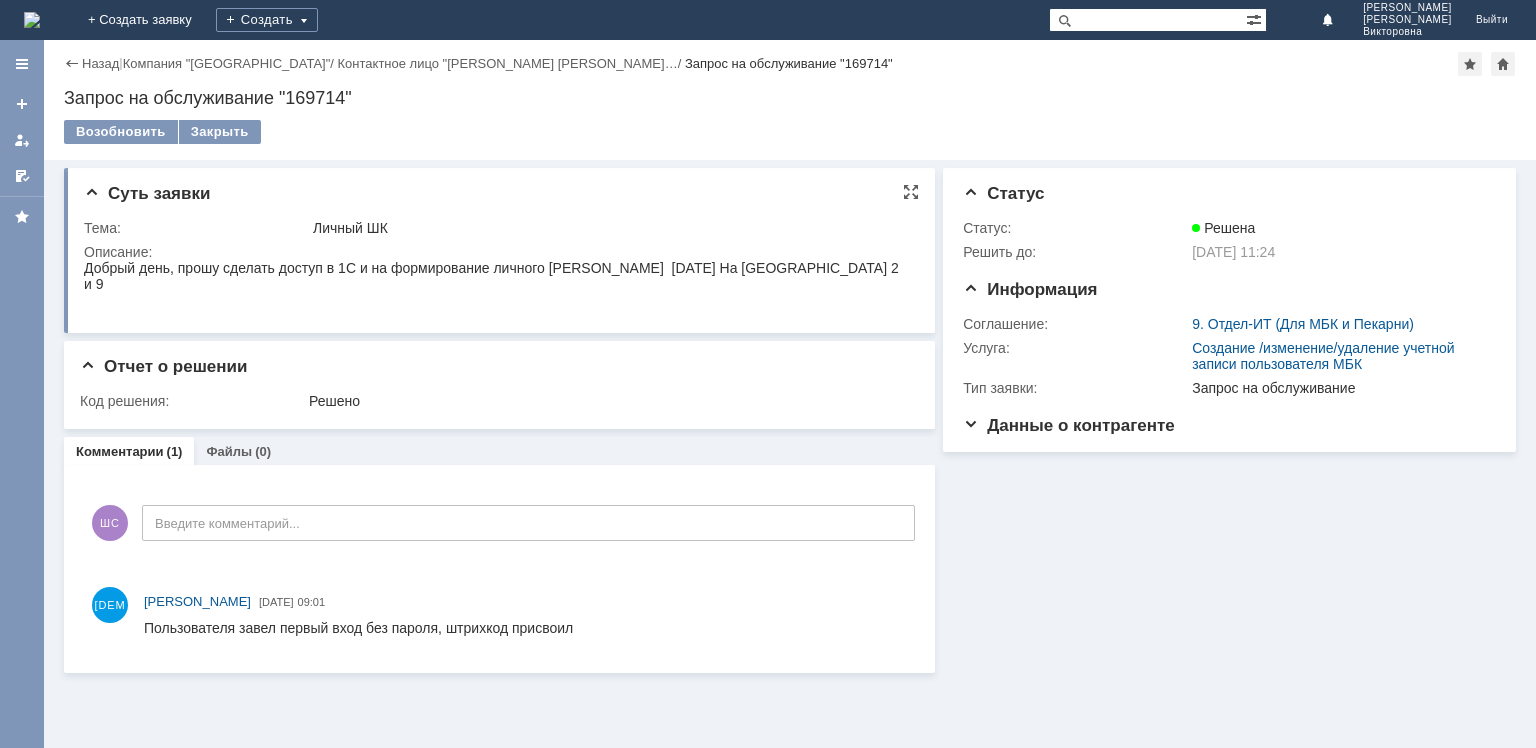 drag, startPoint x: 84, startPoint y: 272, endPoint x: 215, endPoint y: 283, distance: 131.46101 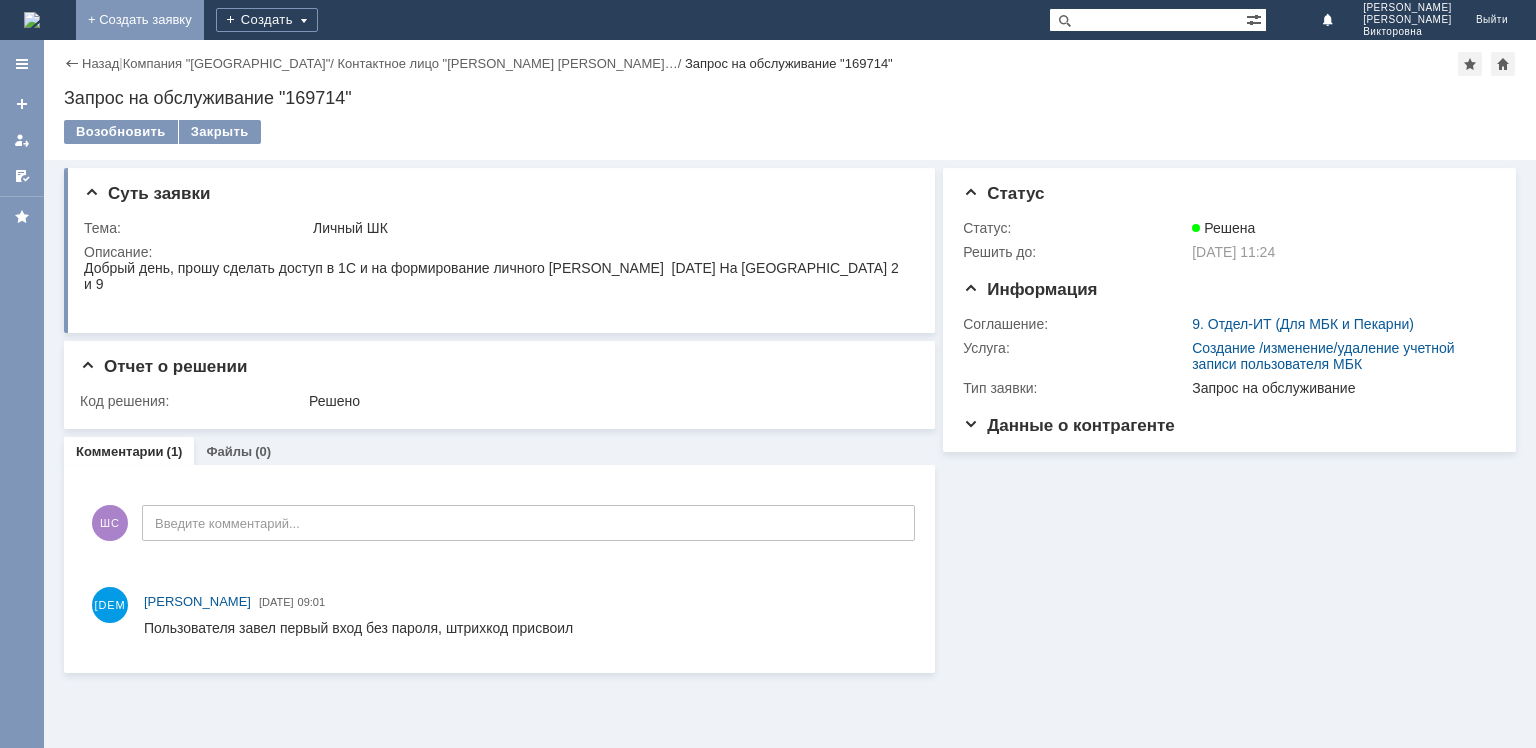 click on "+ Создать заявку" at bounding box center [140, 20] 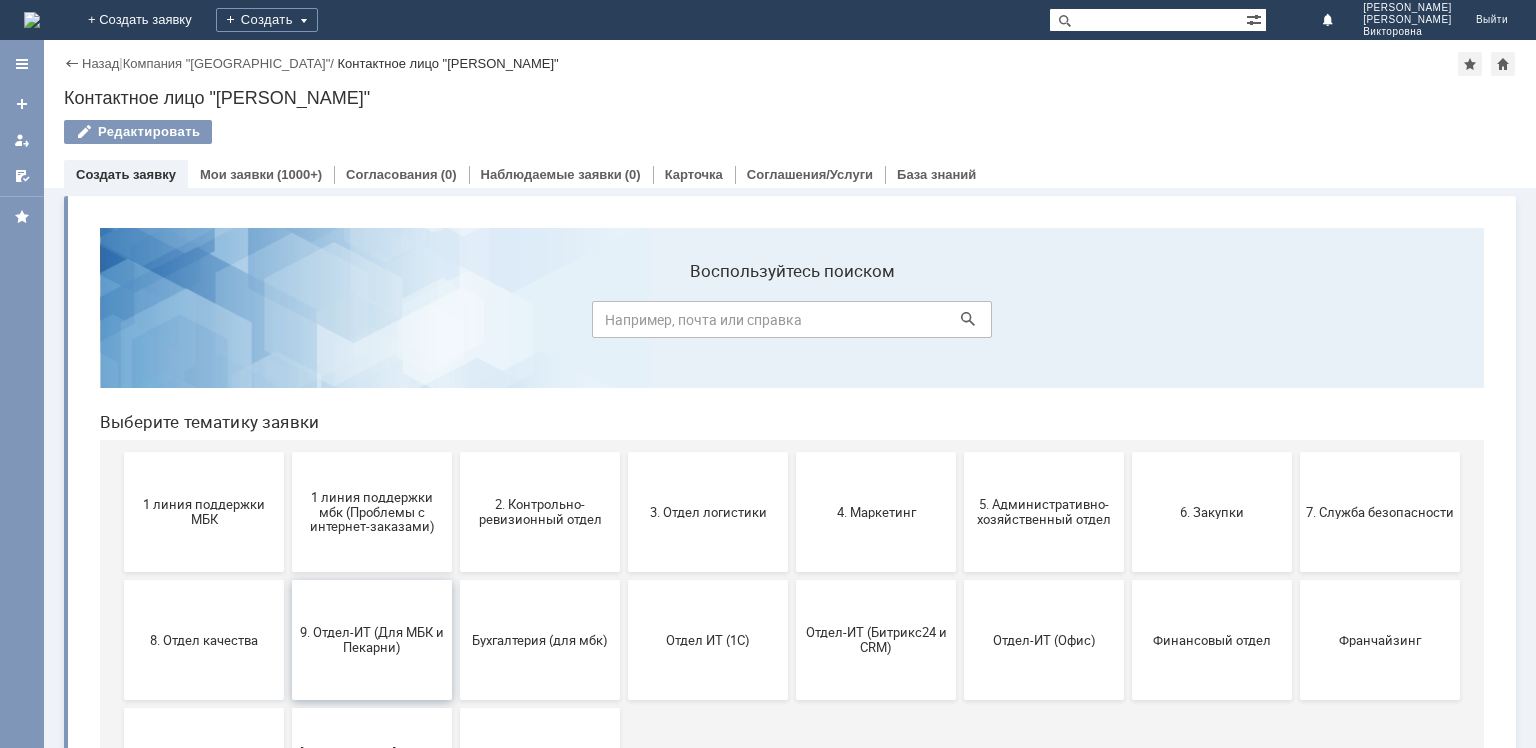 click on "9. Отдел-ИТ (Для МБК и Пекарни)" at bounding box center [372, 640] 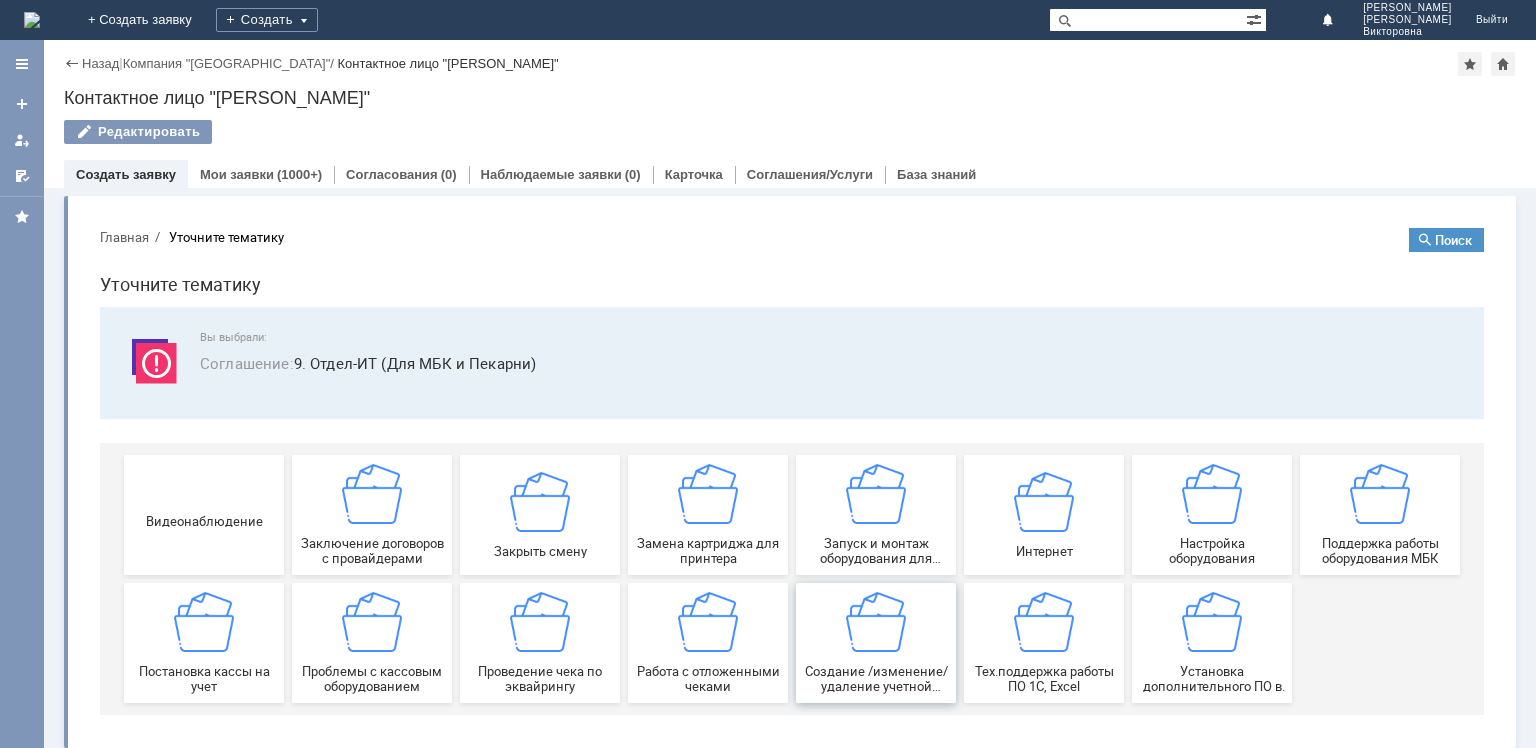 click on "Создание /изменение/удаление учетной записи пользователя МБК" at bounding box center (876, 643) 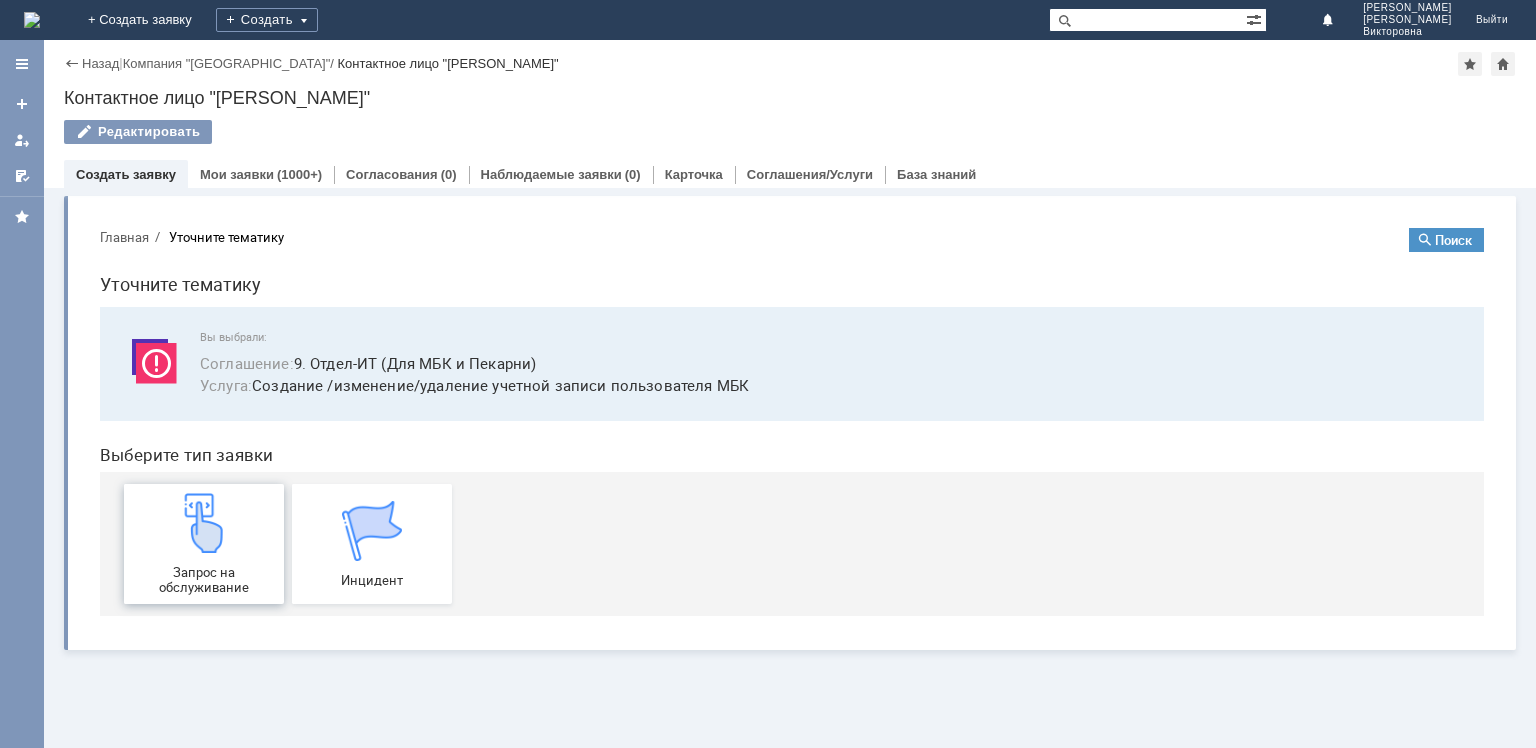 click on "Запрос на обслуживание" at bounding box center (204, 544) 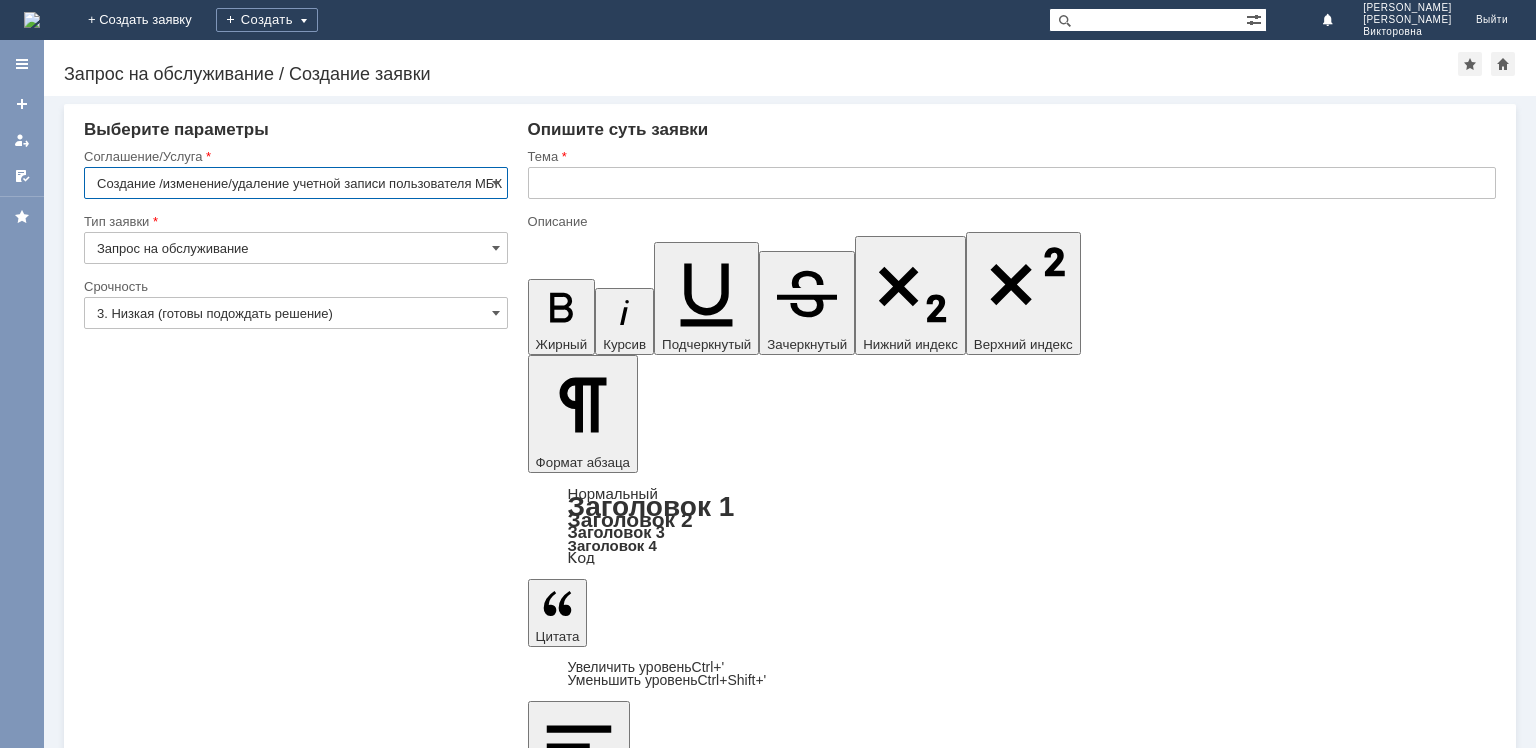 scroll, scrollTop: 0, scrollLeft: 0, axis: both 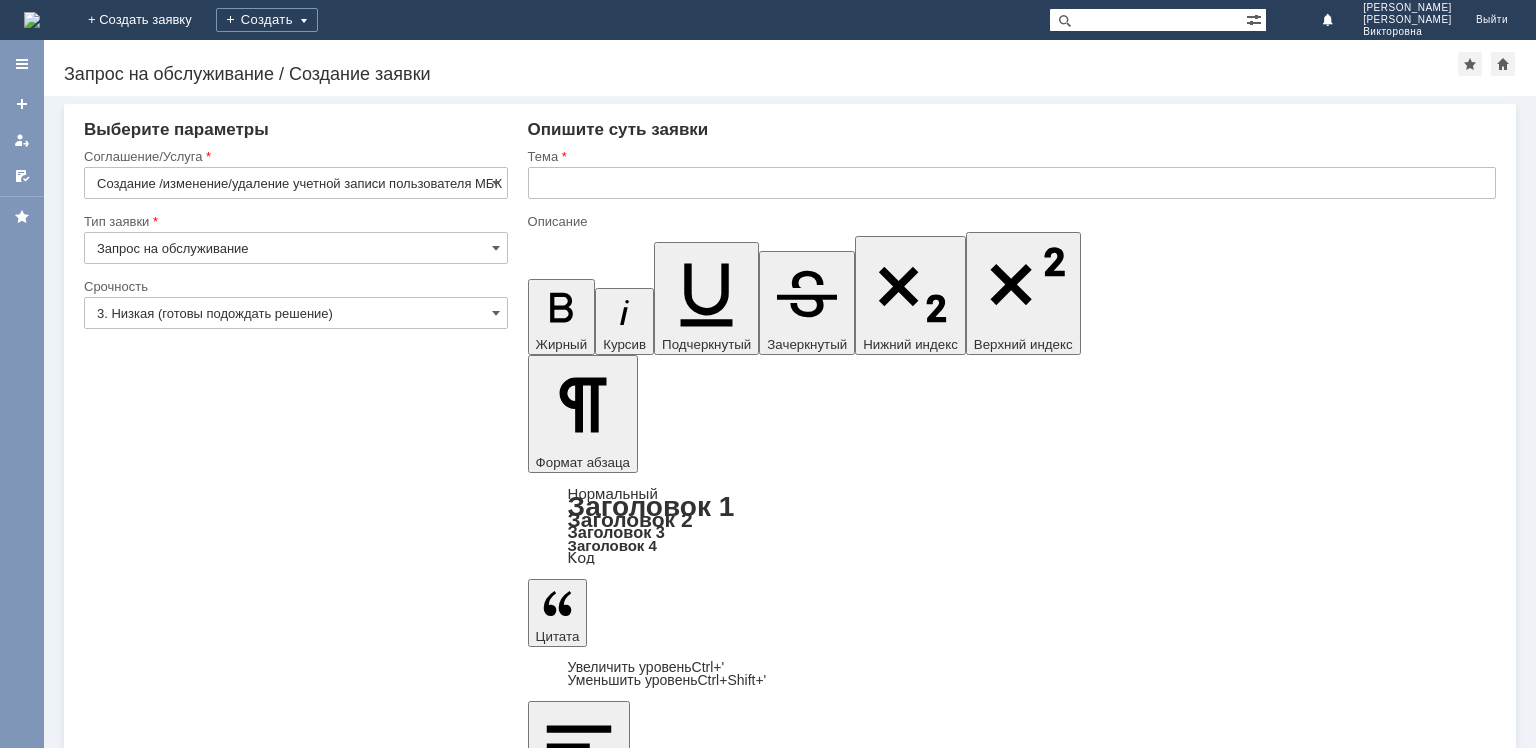 drag, startPoint x: 1037, startPoint y: 5945, endPoint x: 1486, endPoint y: 5946, distance: 449.0011 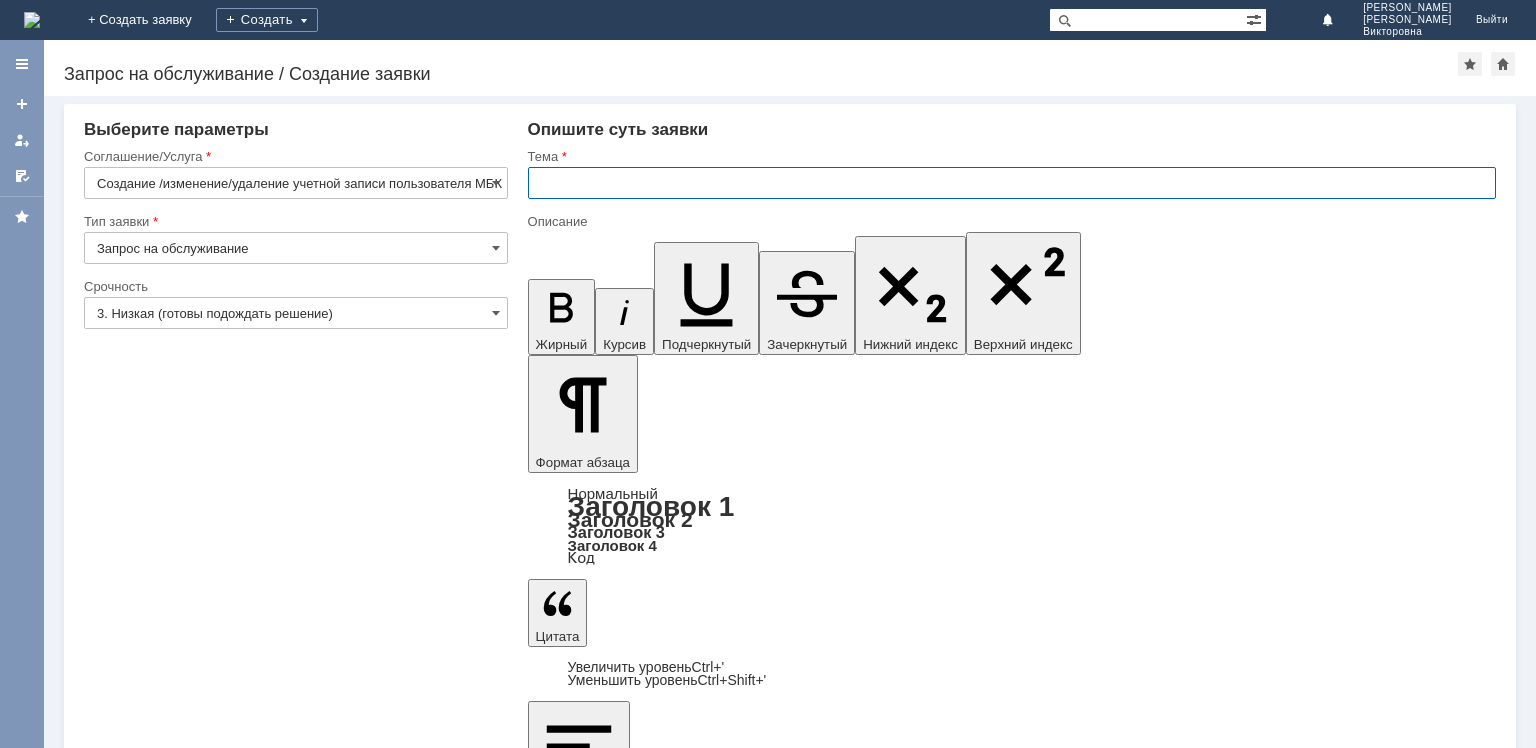 click at bounding box center [1012, 183] 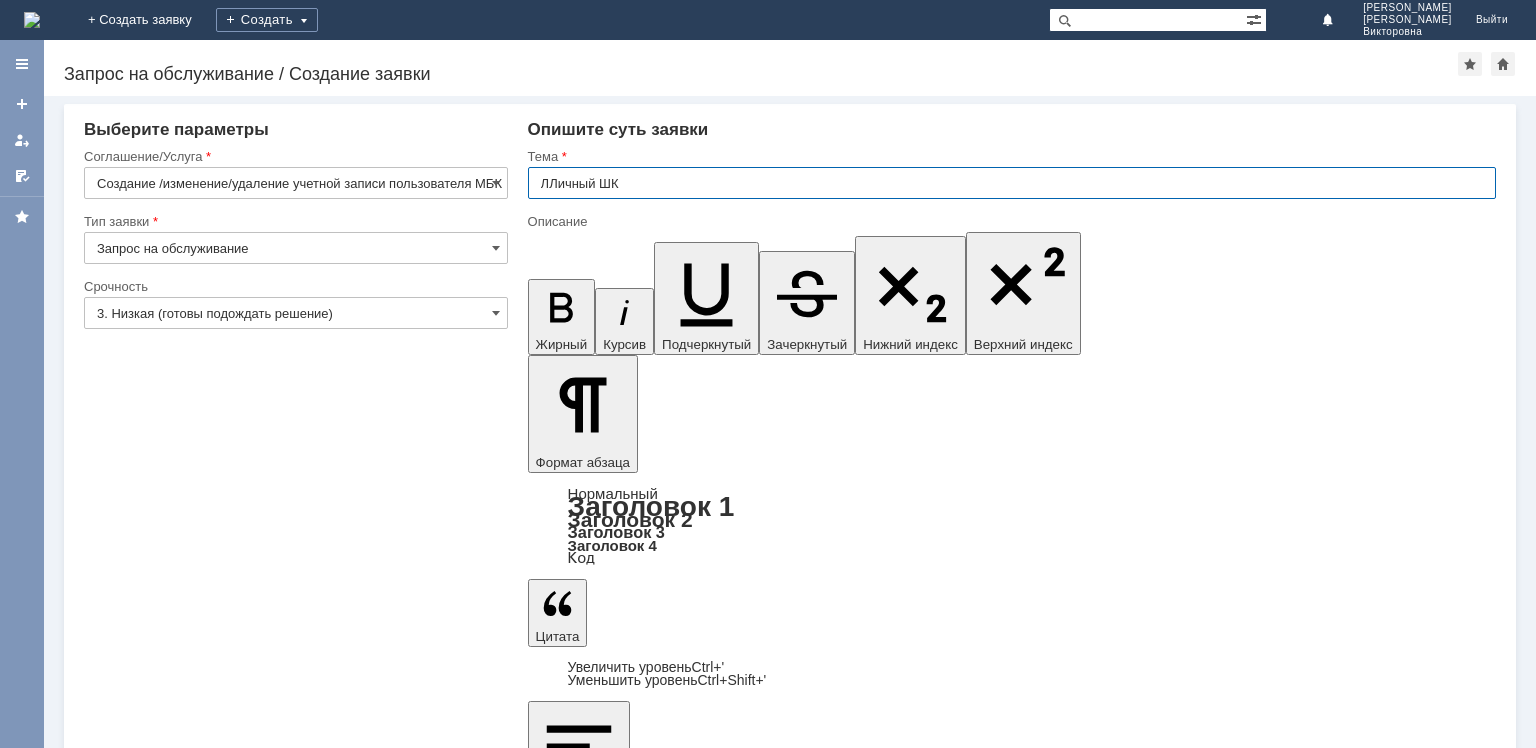 click on "ЛЛичный ШК" at bounding box center [1012, 183] 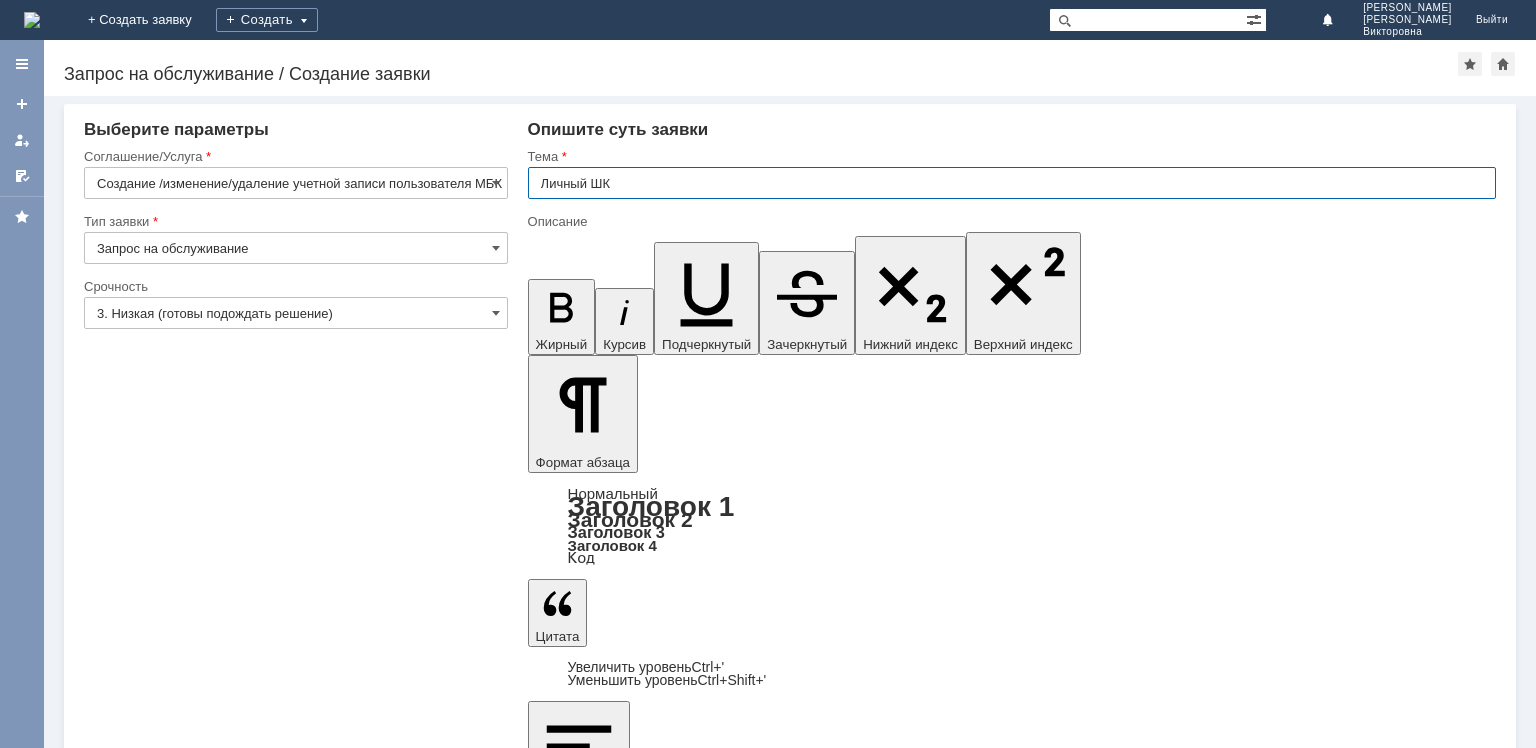 type on "Личный ШК" 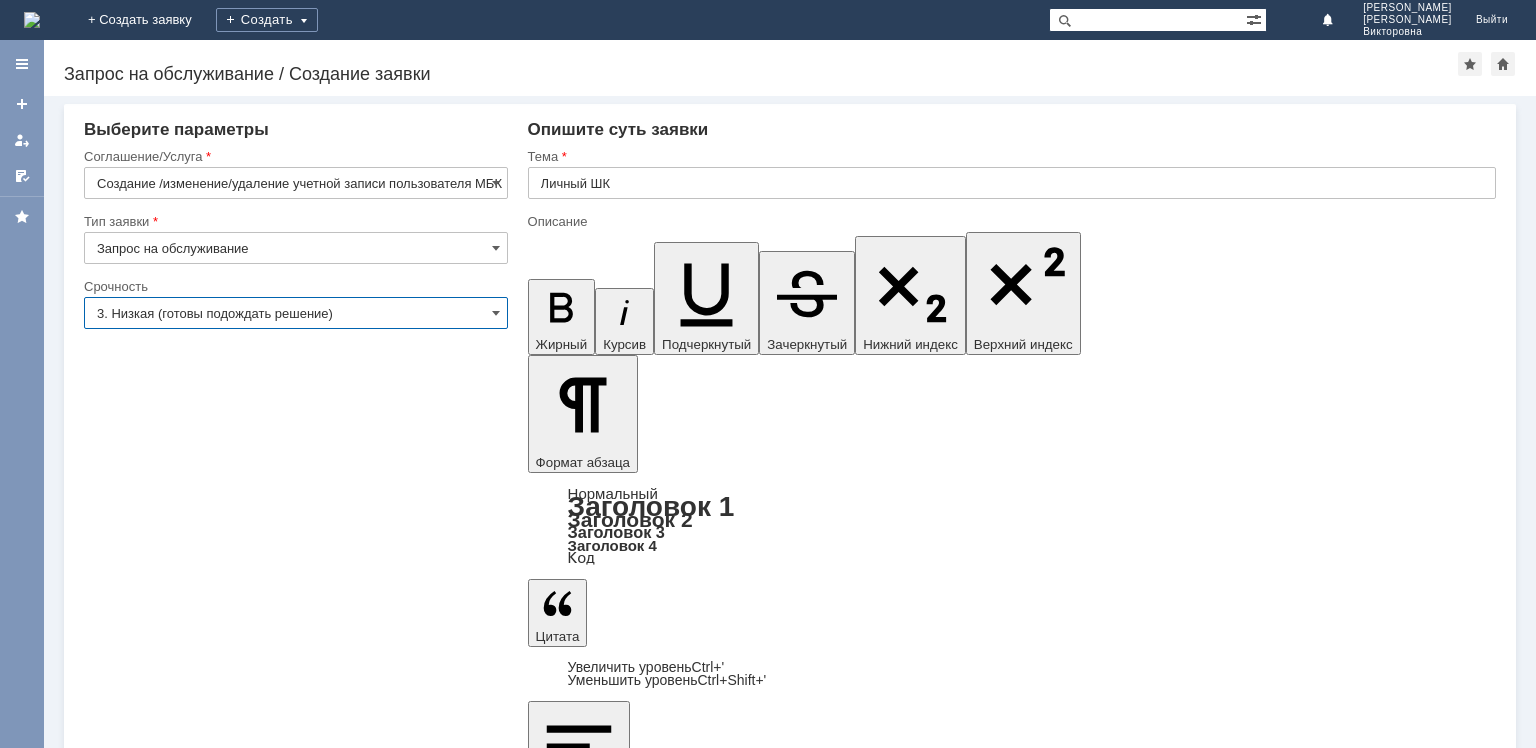 click on "3. Низкая (готовы подождать решение)" at bounding box center [296, 313] 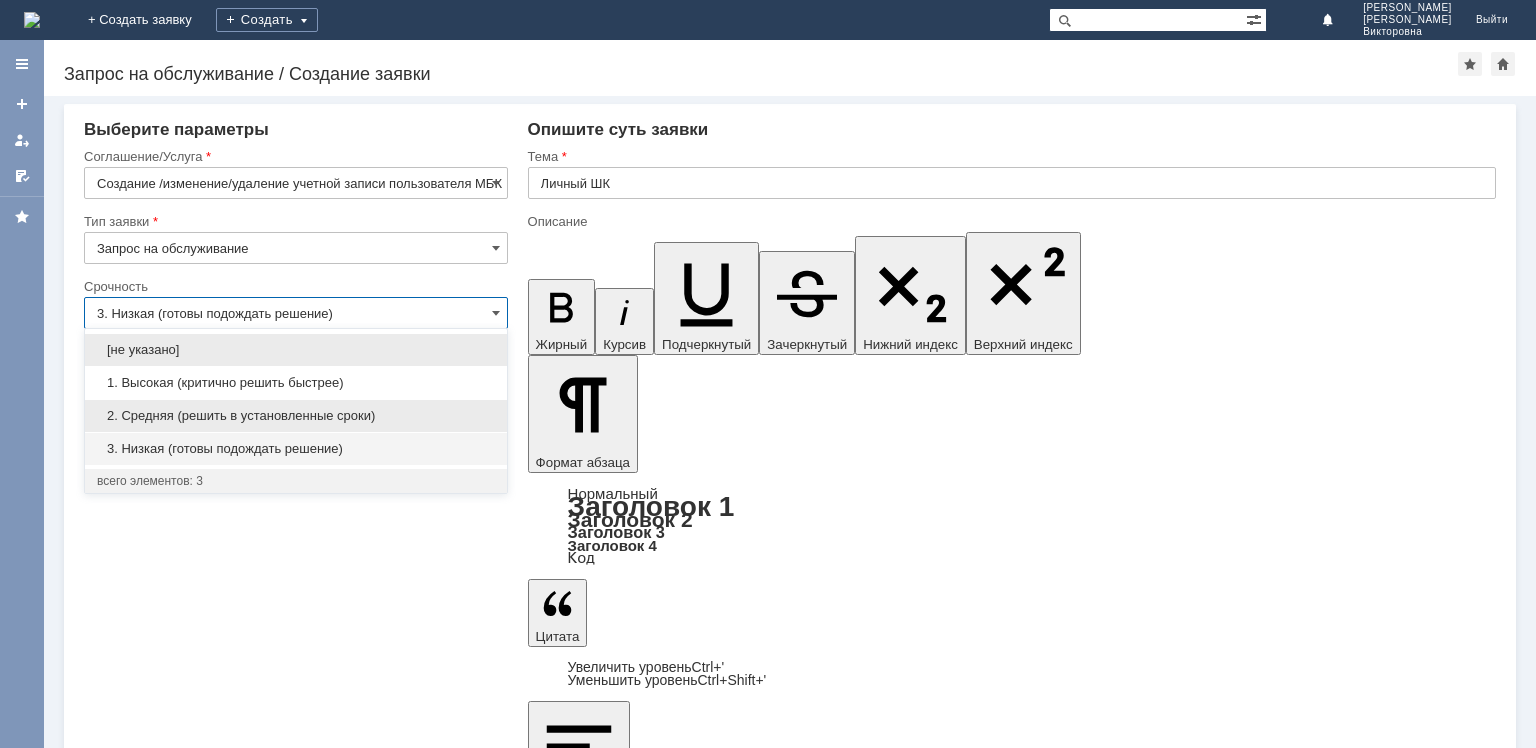 click on "2. Средняя (решить в установленные сроки)" at bounding box center [296, 416] 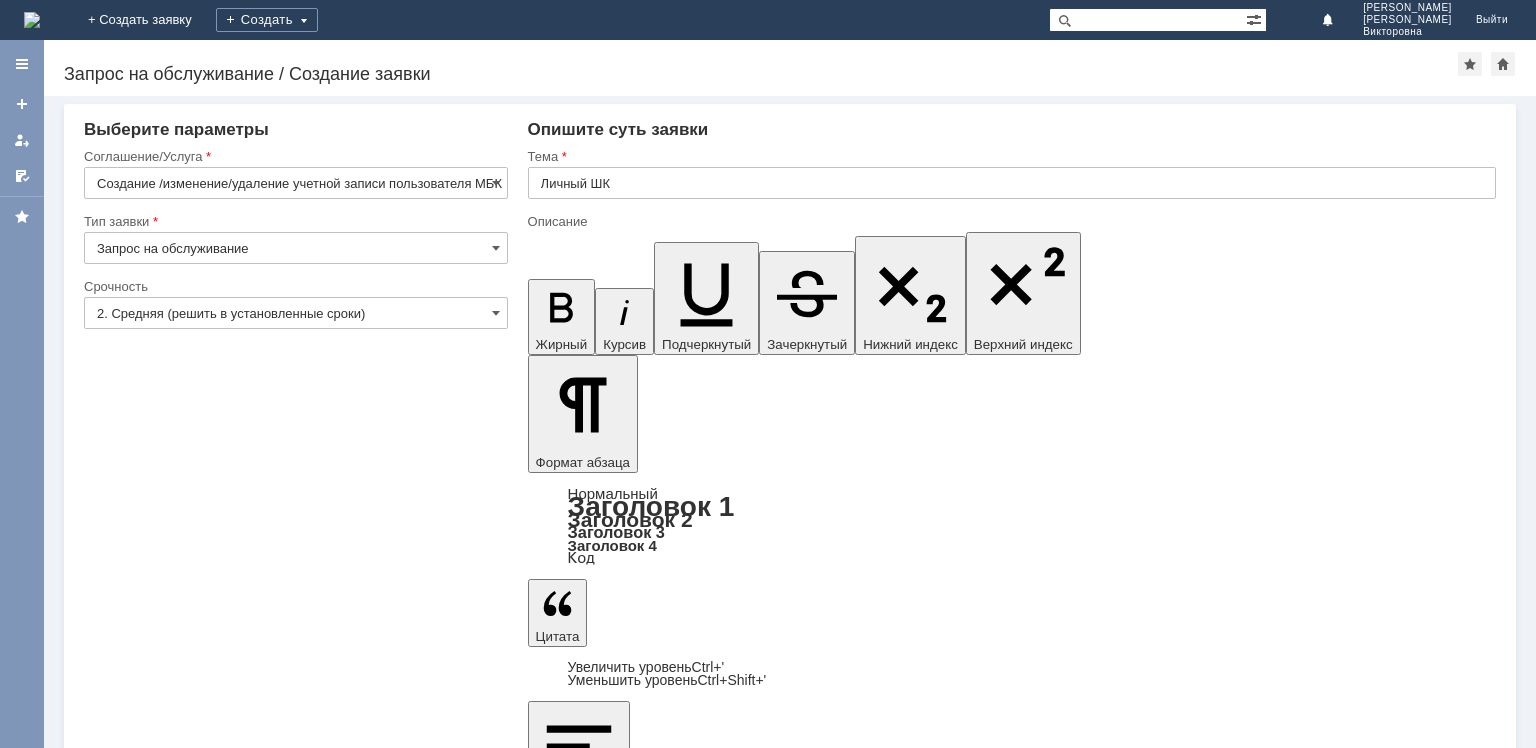 click on "Сохранить" at bounding box center (144, 6165) 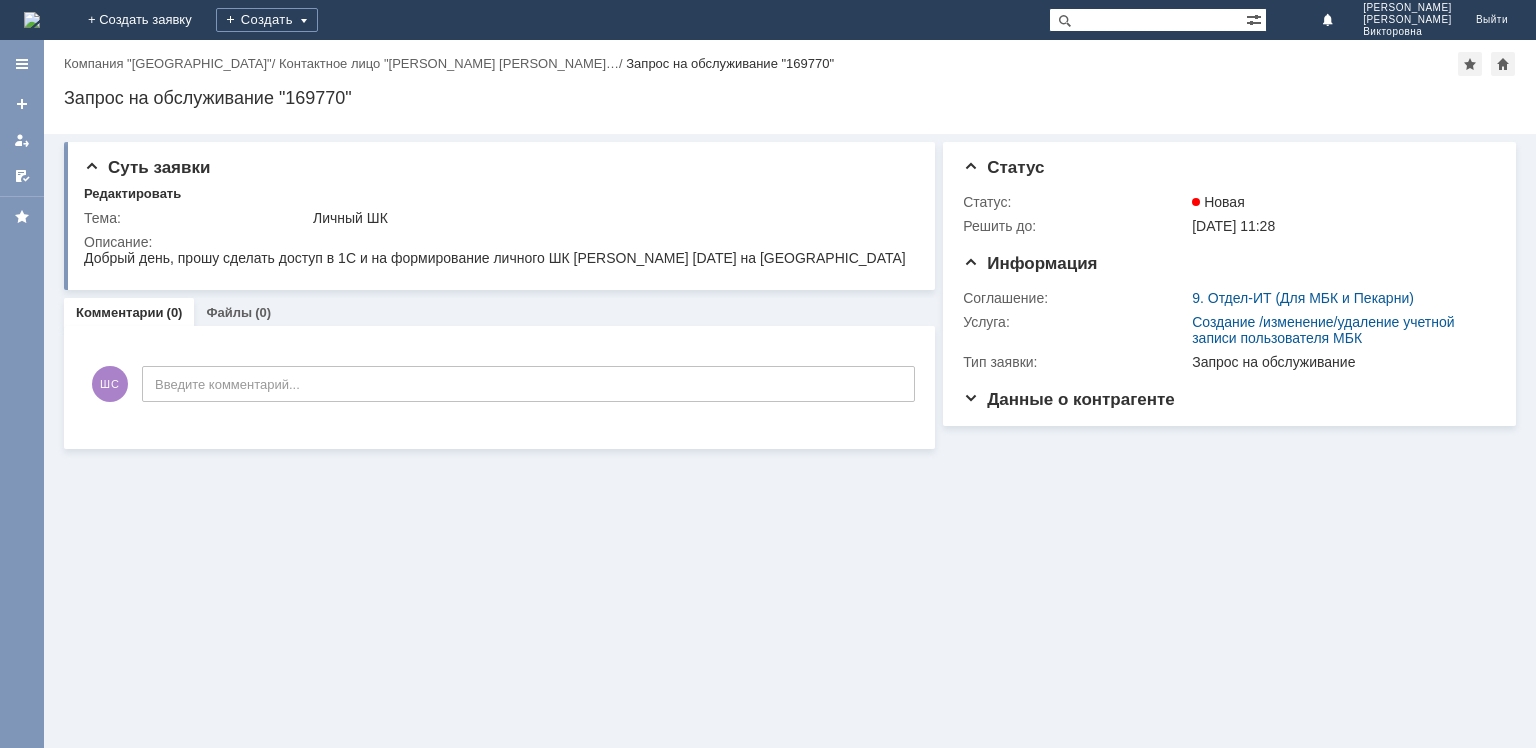 scroll, scrollTop: 0, scrollLeft: 0, axis: both 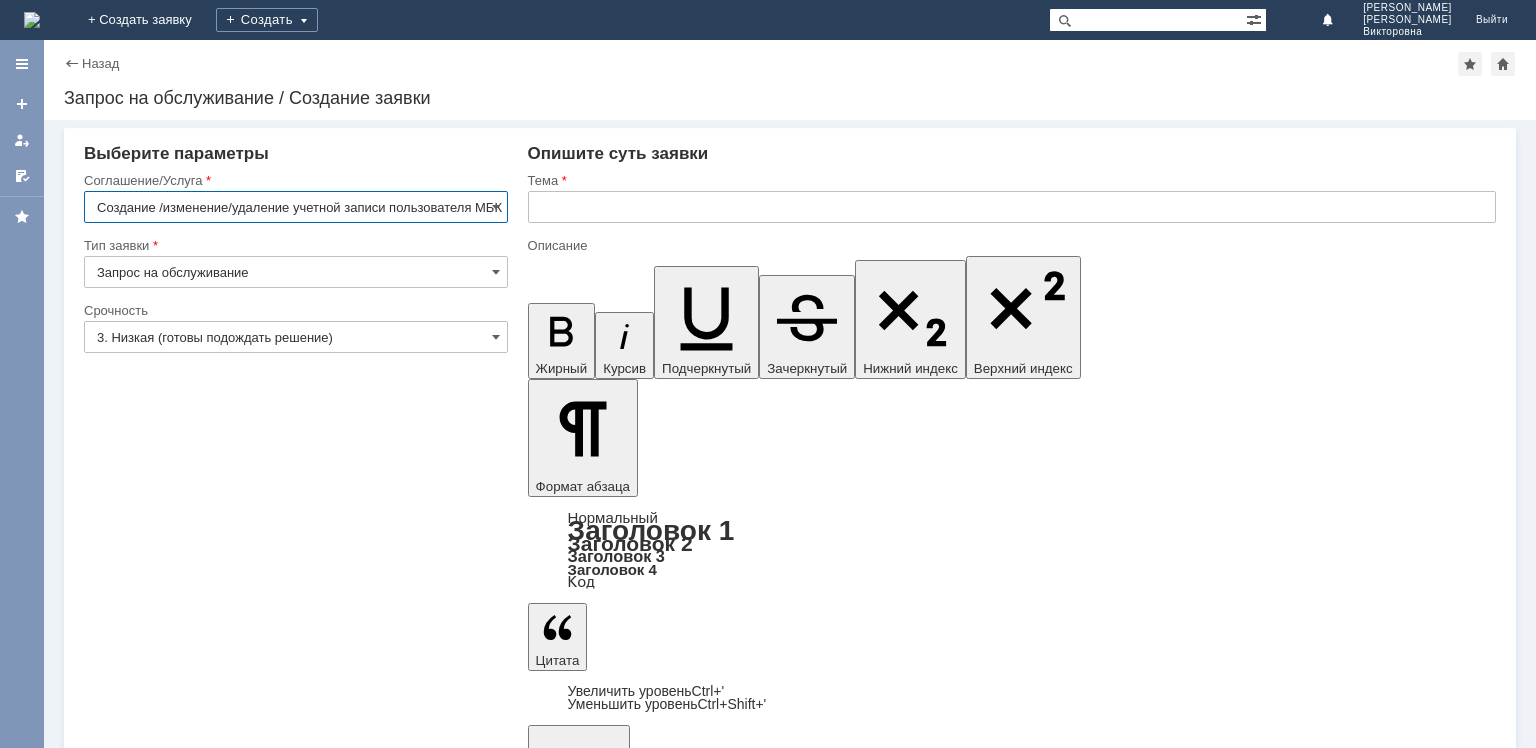 click on "Назад" at bounding box center (91, 63) 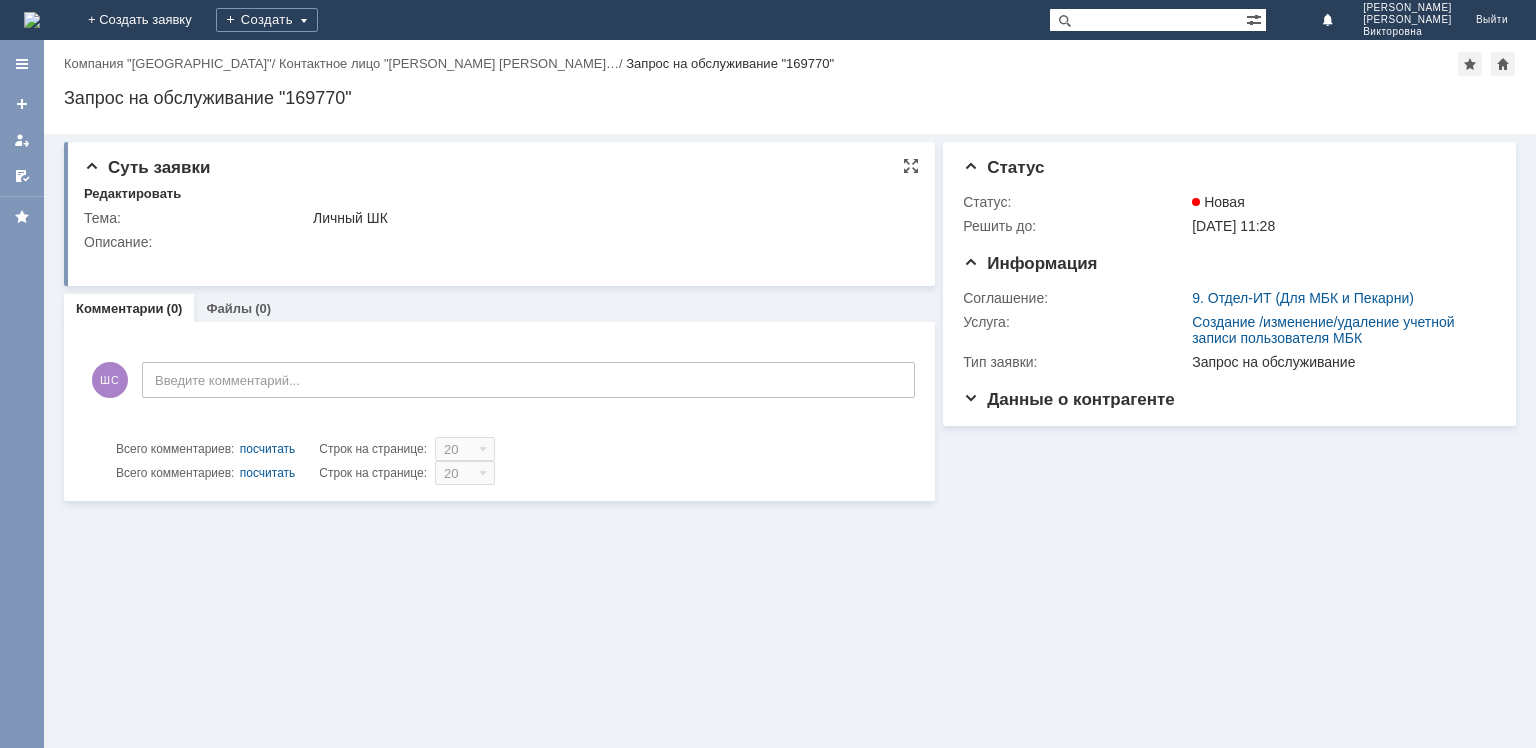 scroll, scrollTop: 0, scrollLeft: 0, axis: both 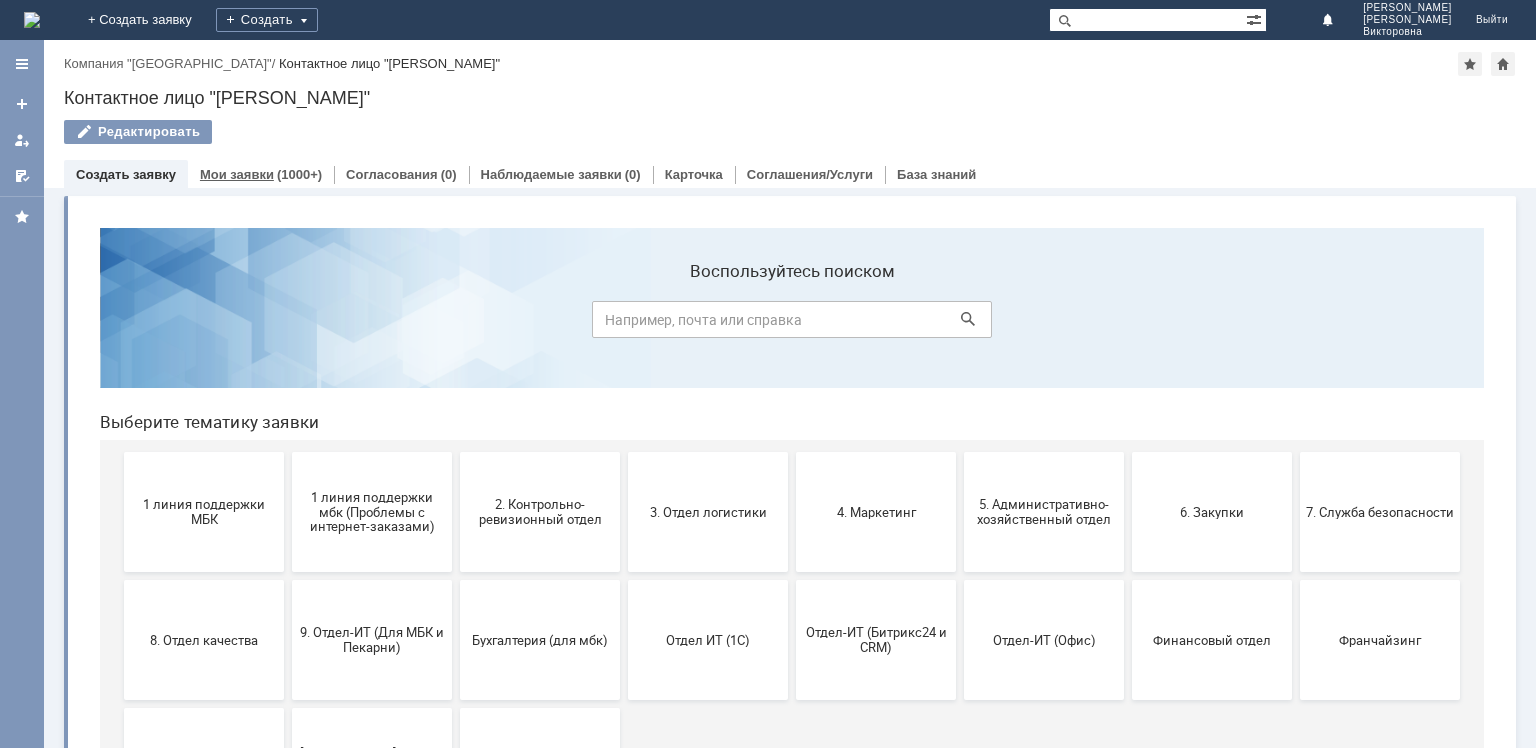 click on "Мои заявки" at bounding box center [237, 174] 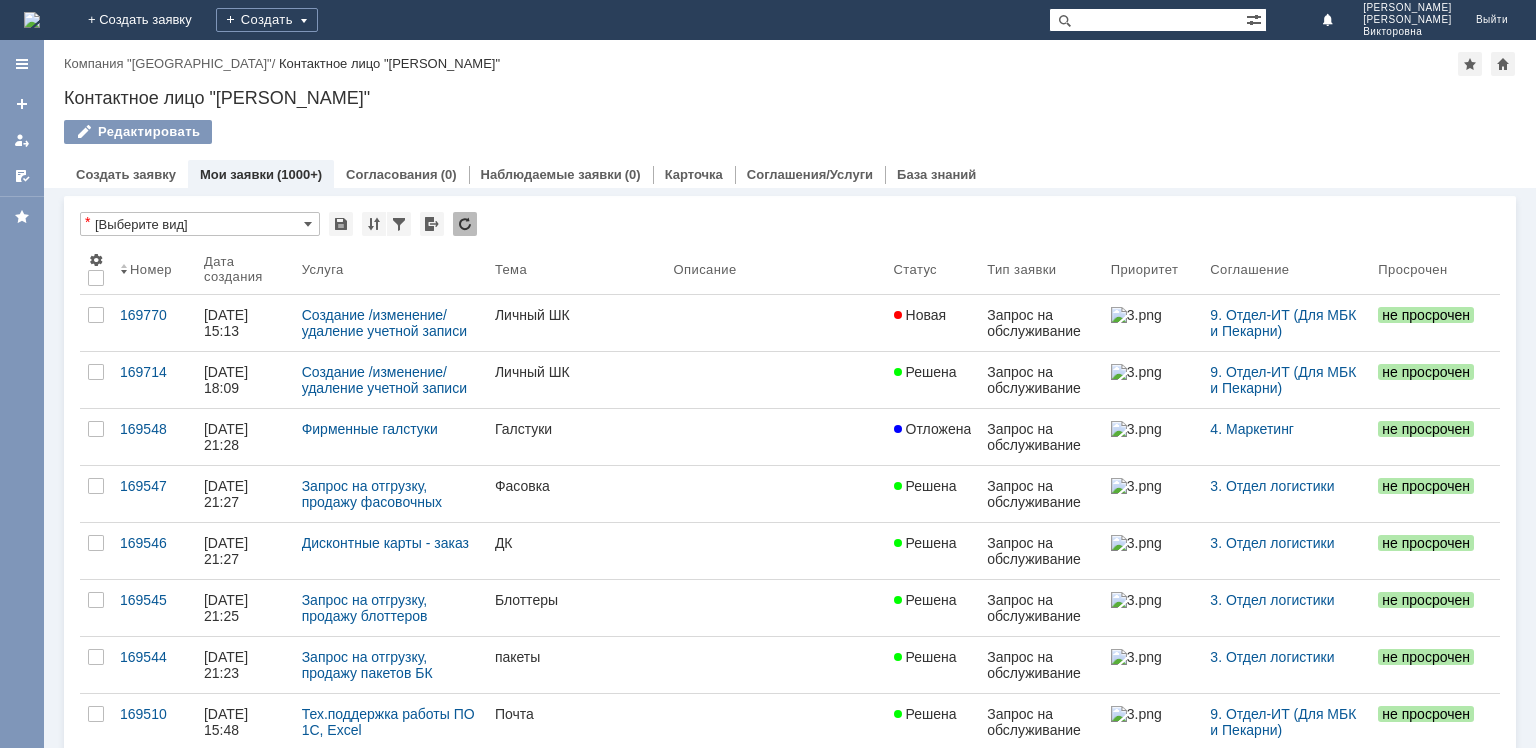 scroll, scrollTop: 0, scrollLeft: 0, axis: both 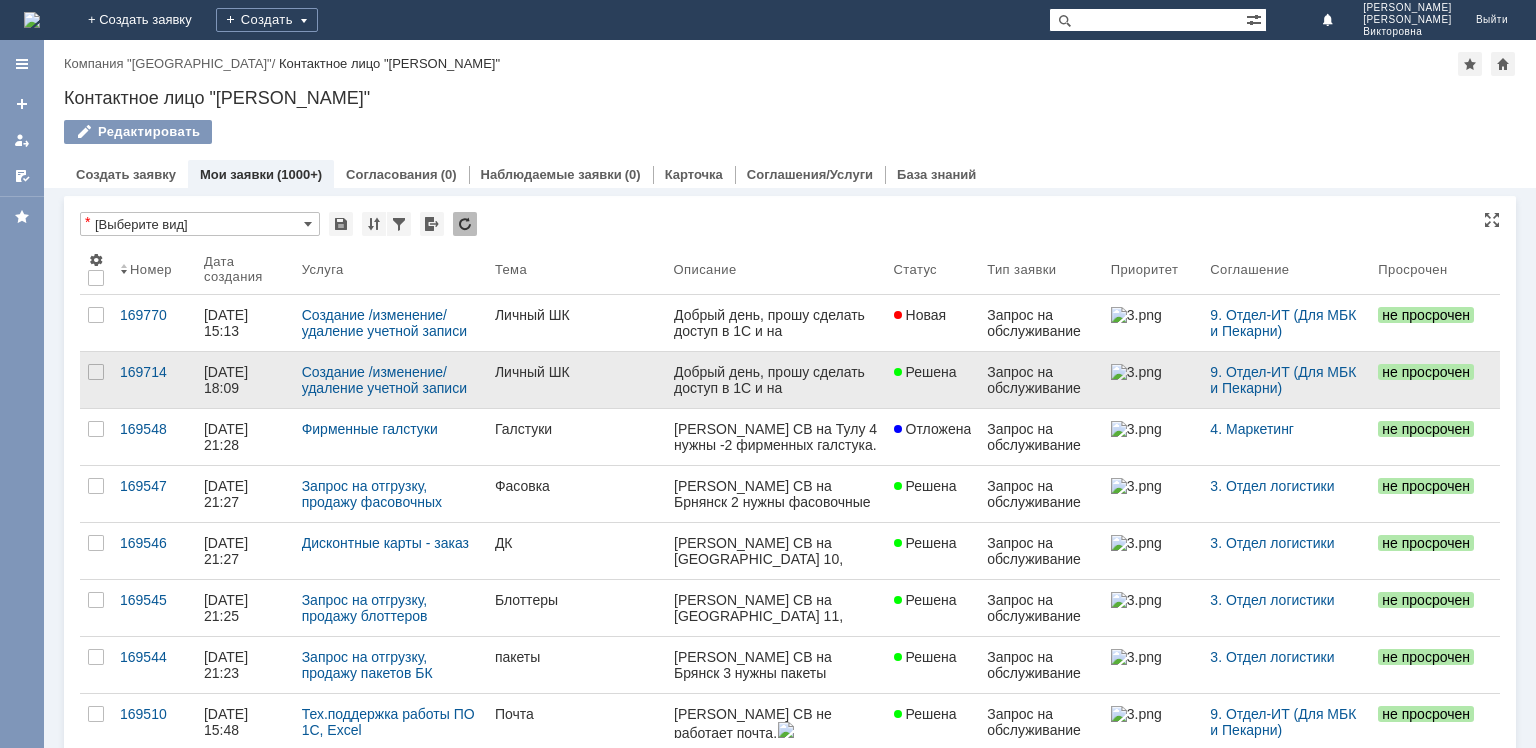 click on "Личный ШК" at bounding box center [576, 372] 